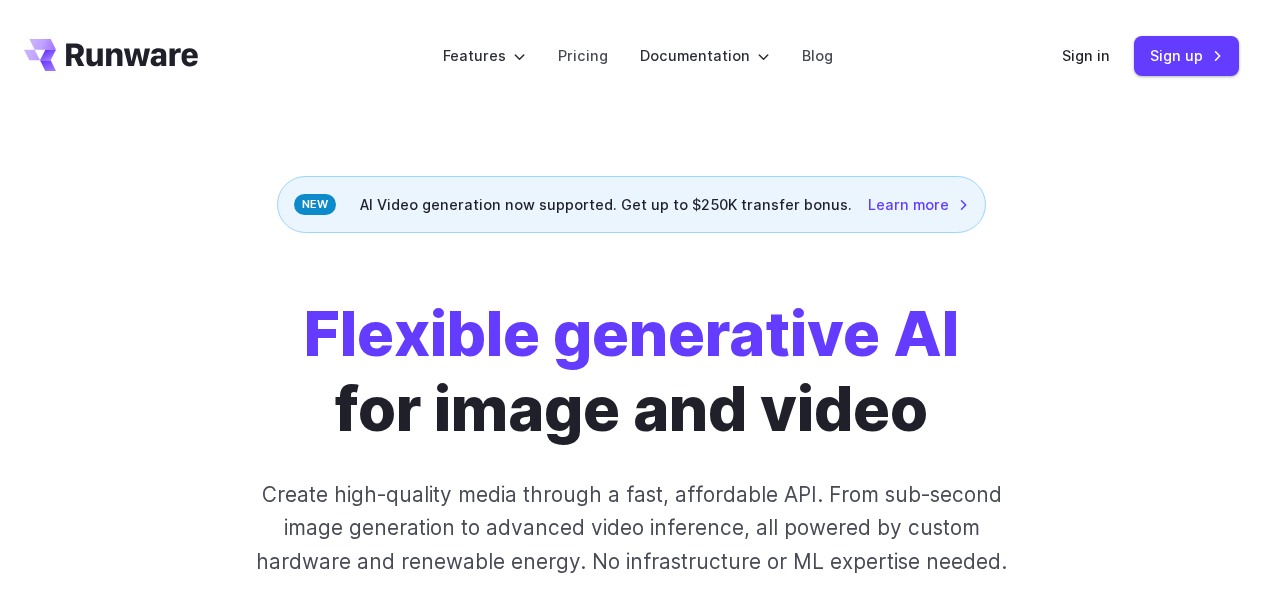 scroll, scrollTop: 0, scrollLeft: 0, axis: both 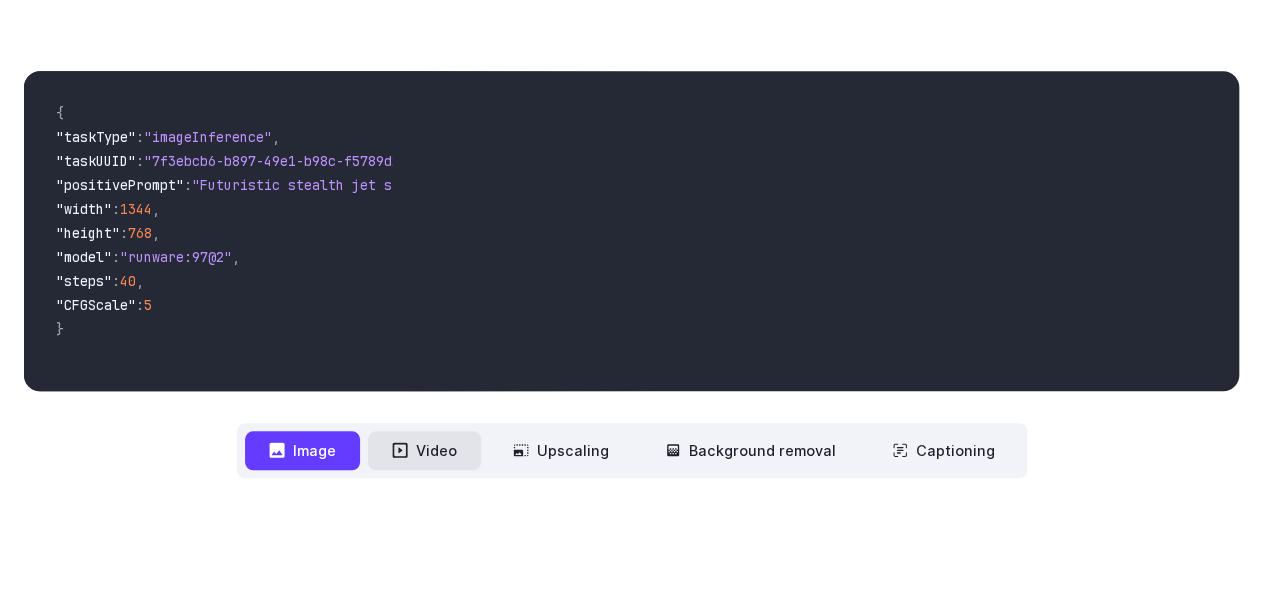 click on "Video" at bounding box center (424, 450) 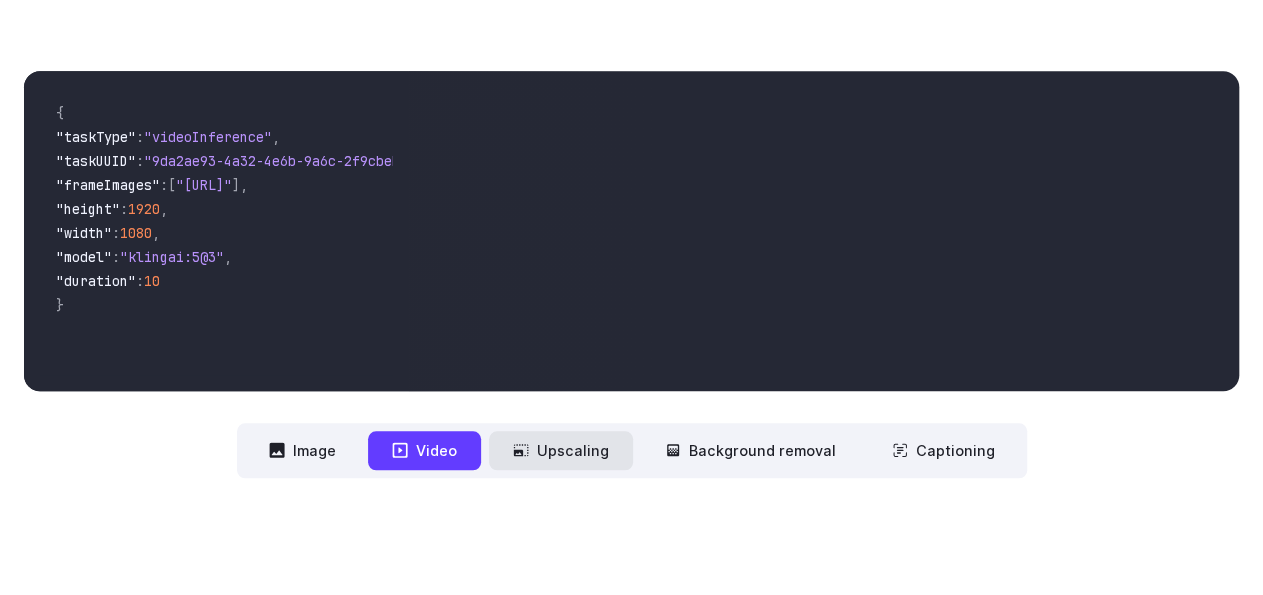 click on "Upscaling" at bounding box center [561, 450] 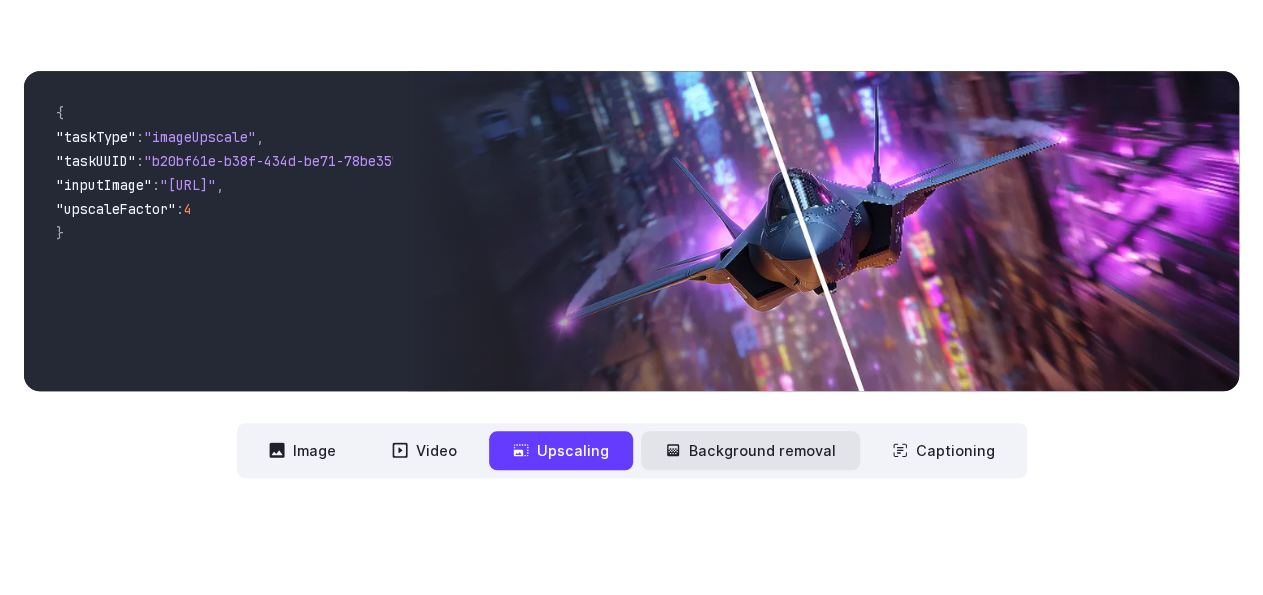 click on "Background removal" at bounding box center (750, 450) 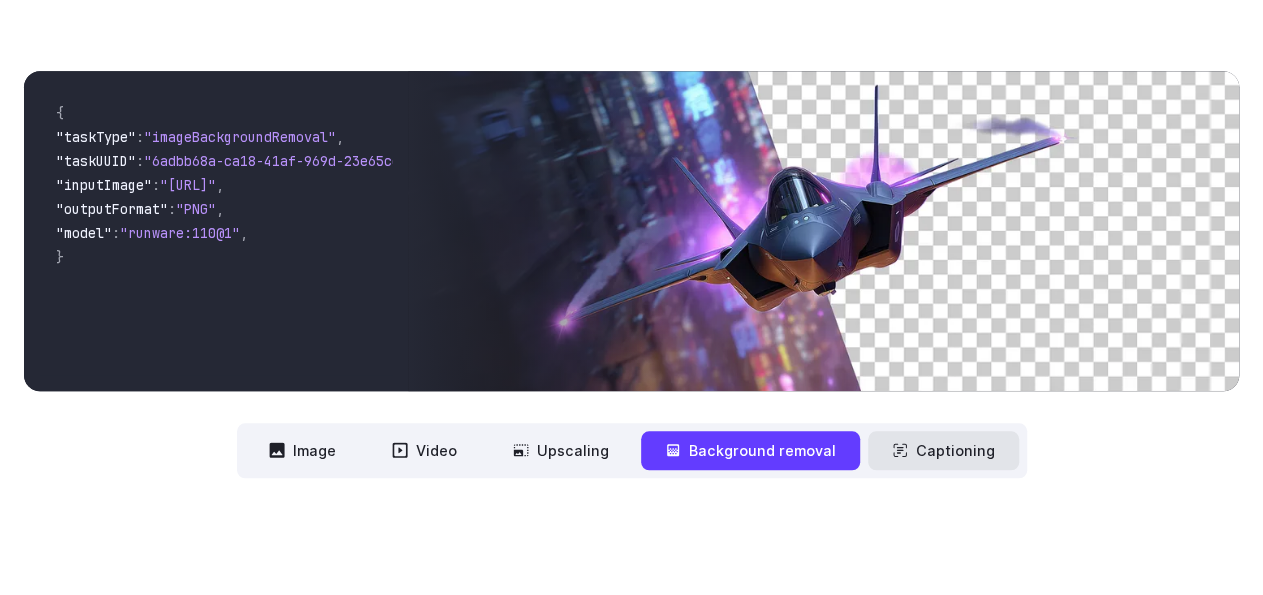 click on "Captioning" at bounding box center [943, 450] 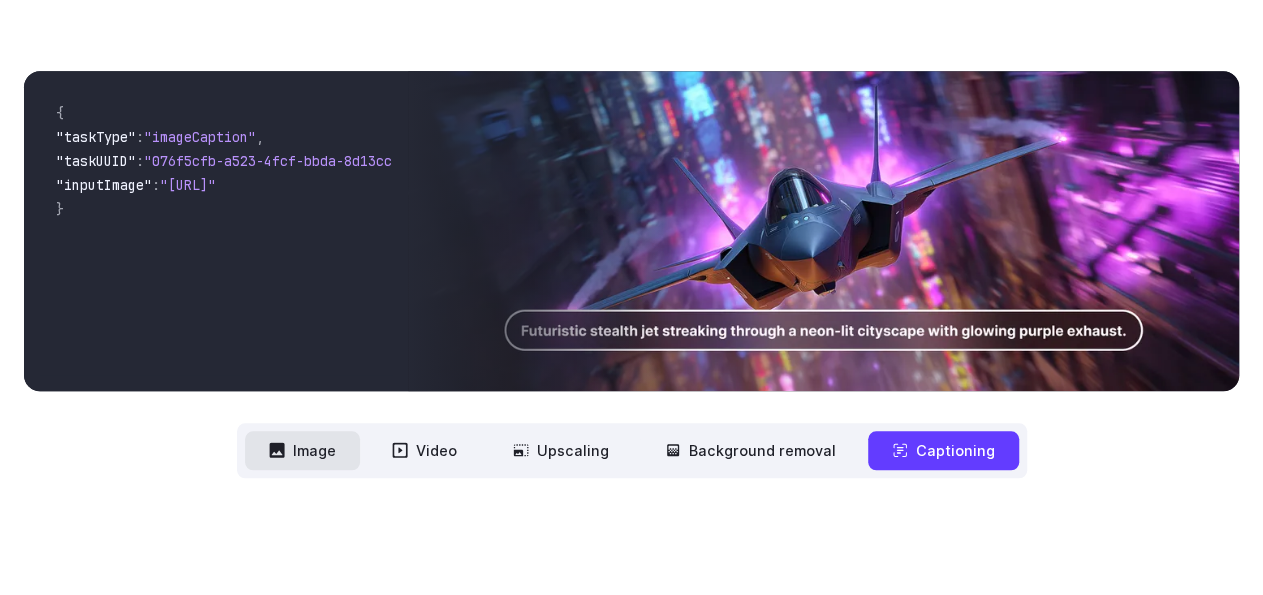 click on "Image" at bounding box center (302, 450) 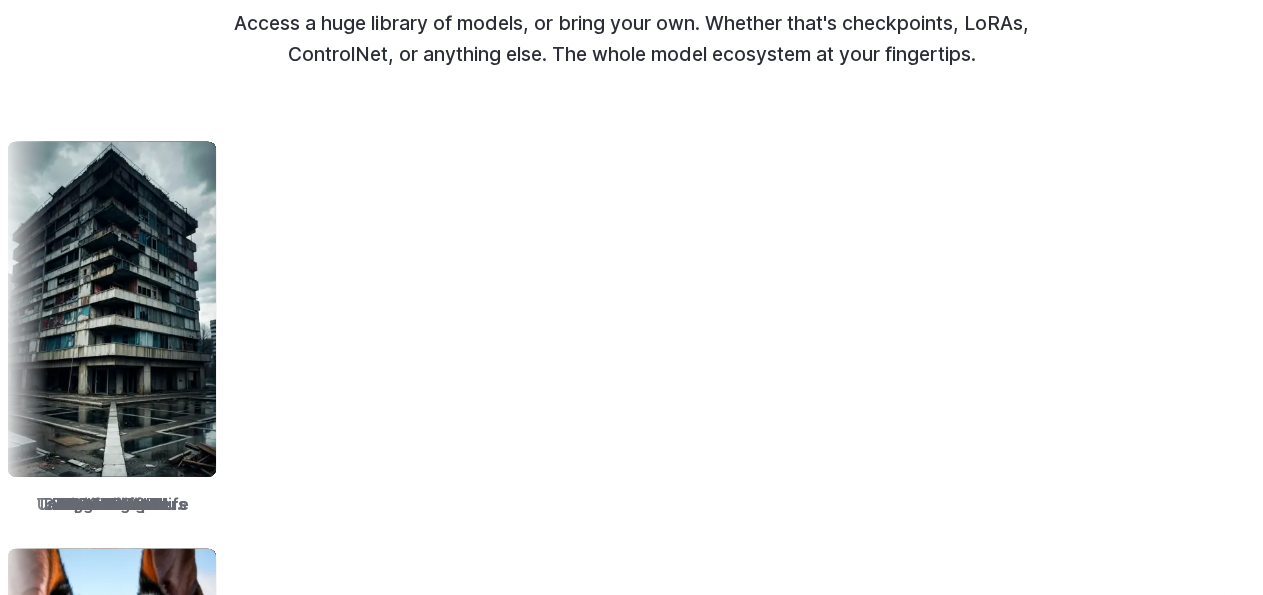 scroll, scrollTop: 2525, scrollLeft: 0, axis: vertical 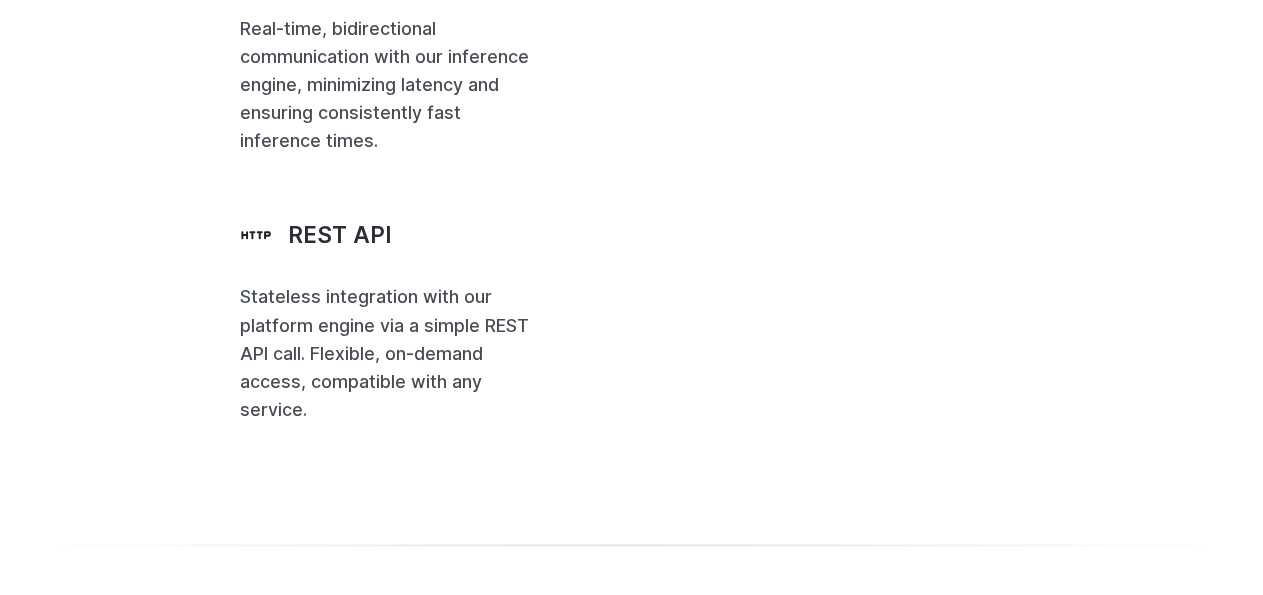 drag, startPoint x: 326, startPoint y: 282, endPoint x: 623, endPoint y: 259, distance: 297.88925 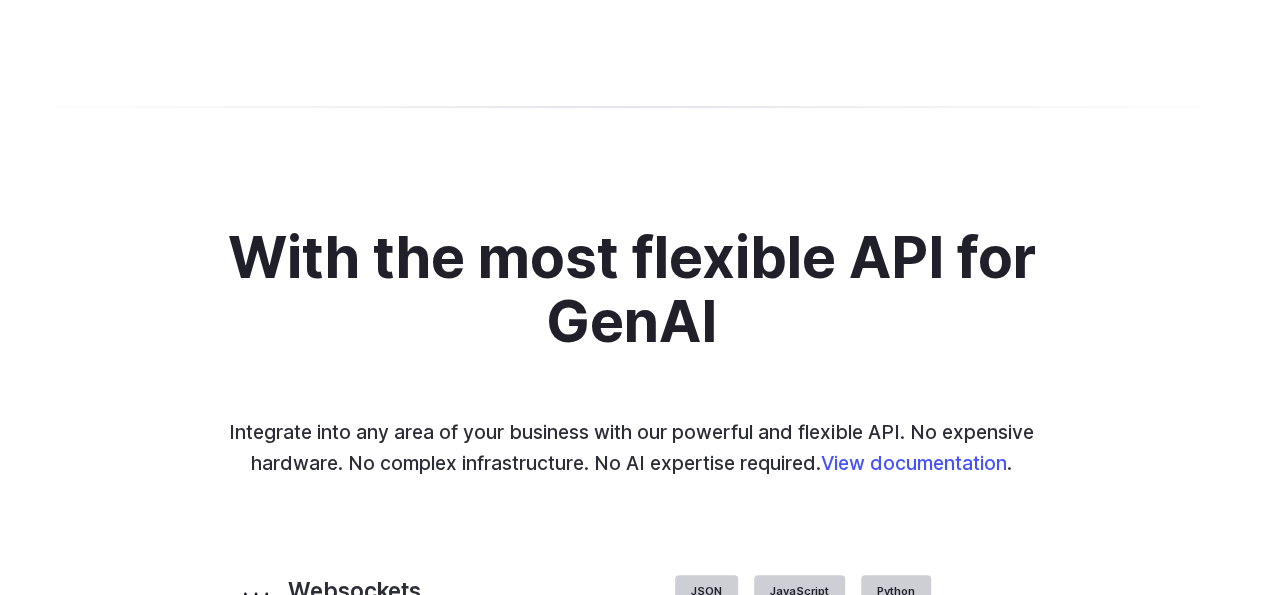 scroll, scrollTop: 4050, scrollLeft: 0, axis: vertical 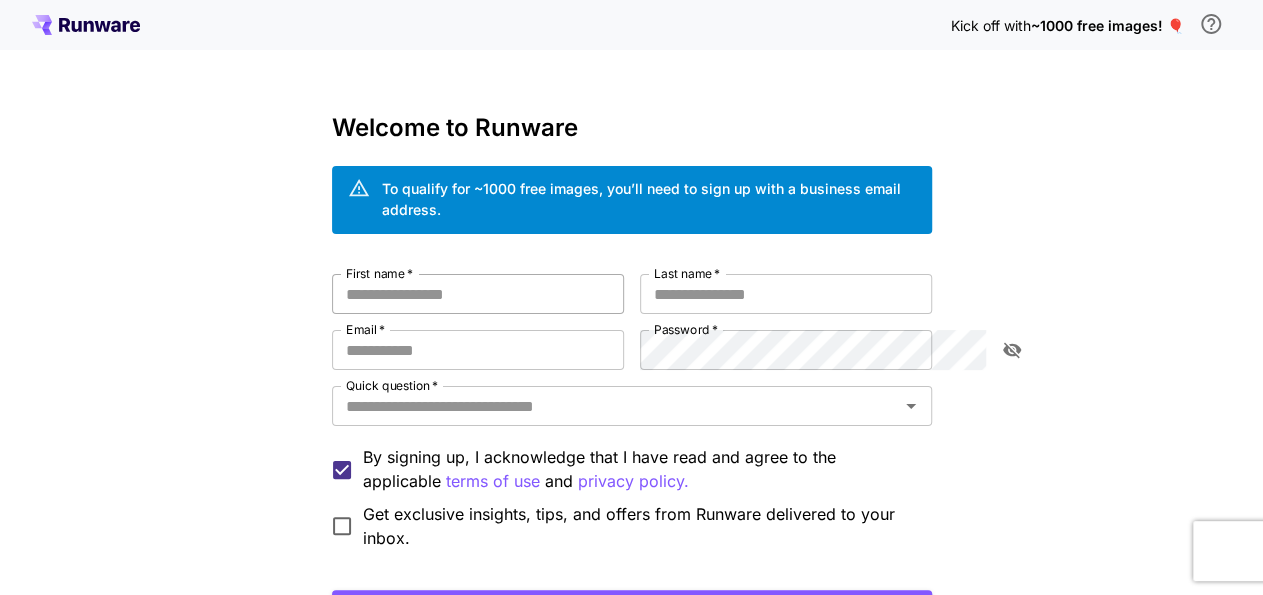 click on "First name   *" at bounding box center (478, 294) 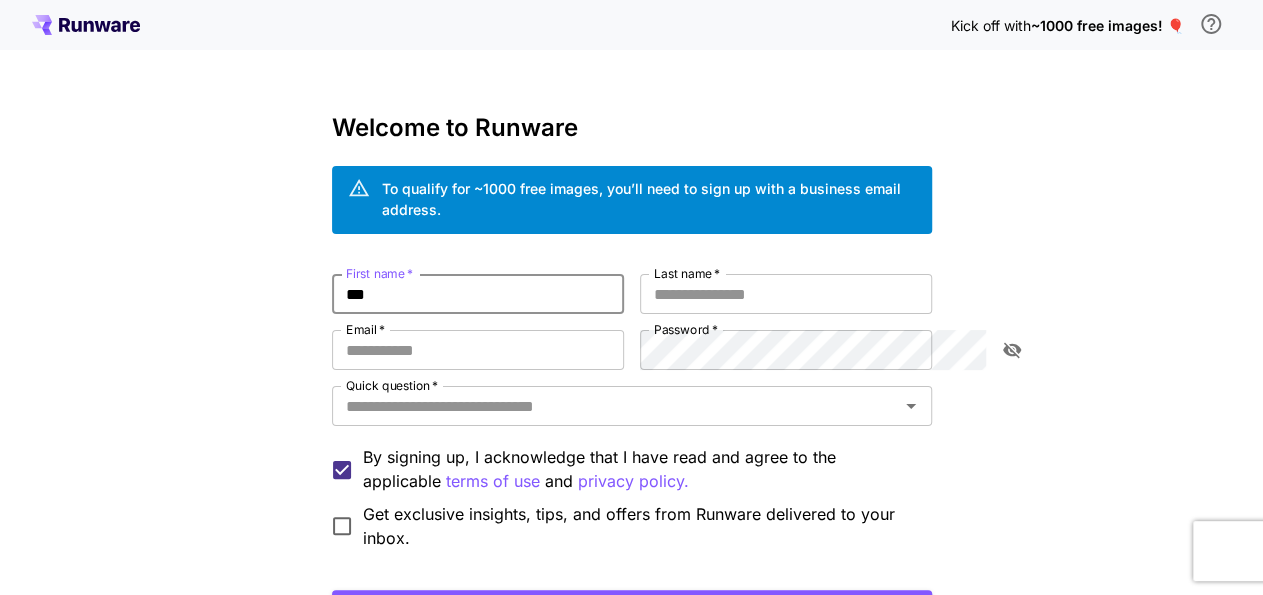 type on "***" 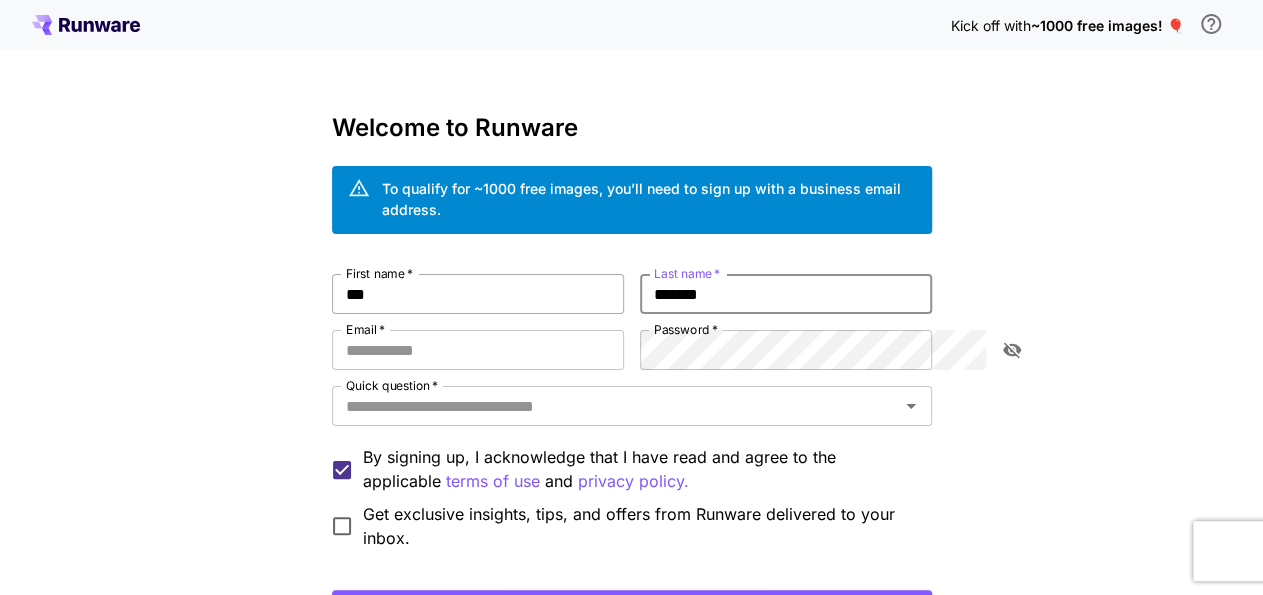 type on "*******" 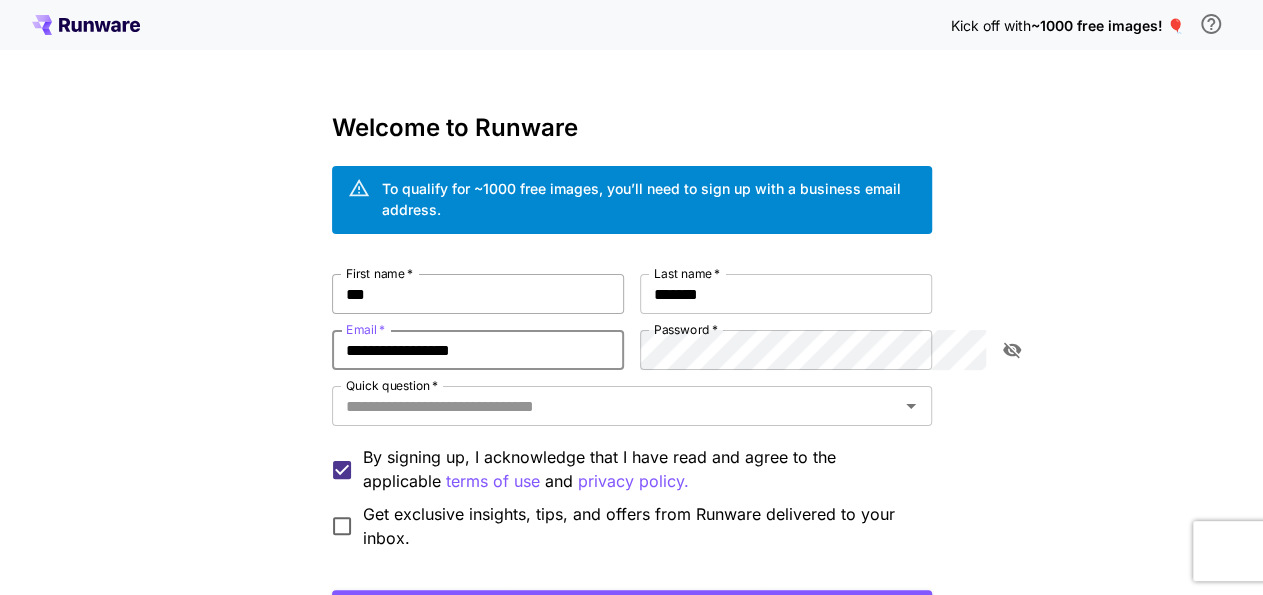 type on "**********" 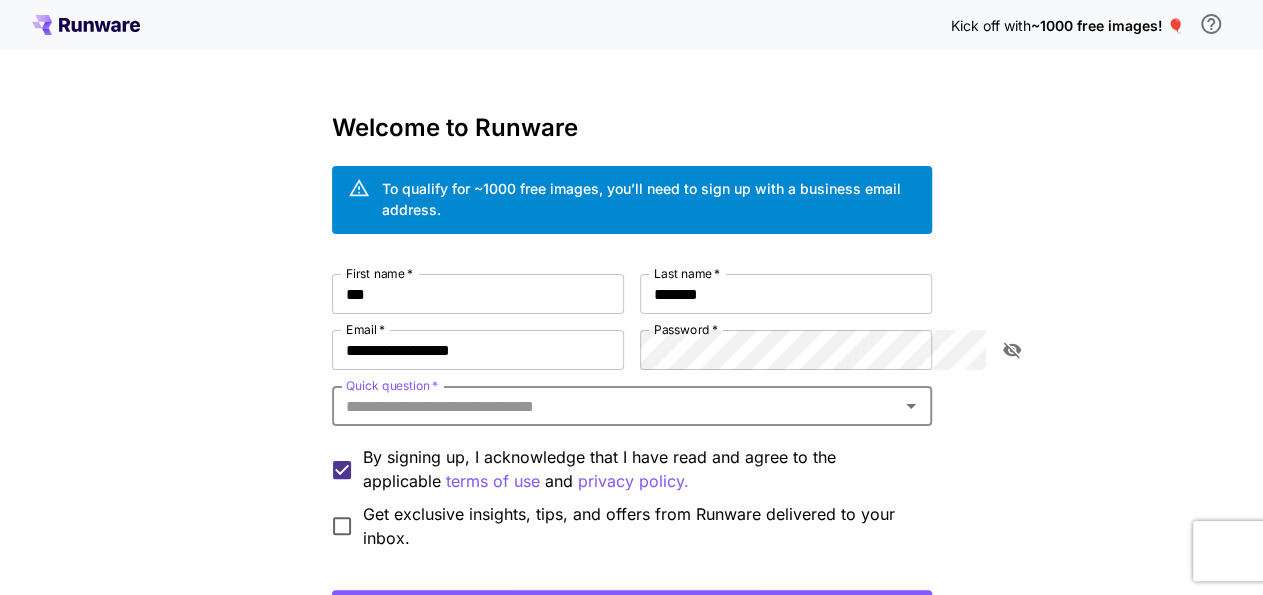 click on "Quick question   *" at bounding box center (632, 406) 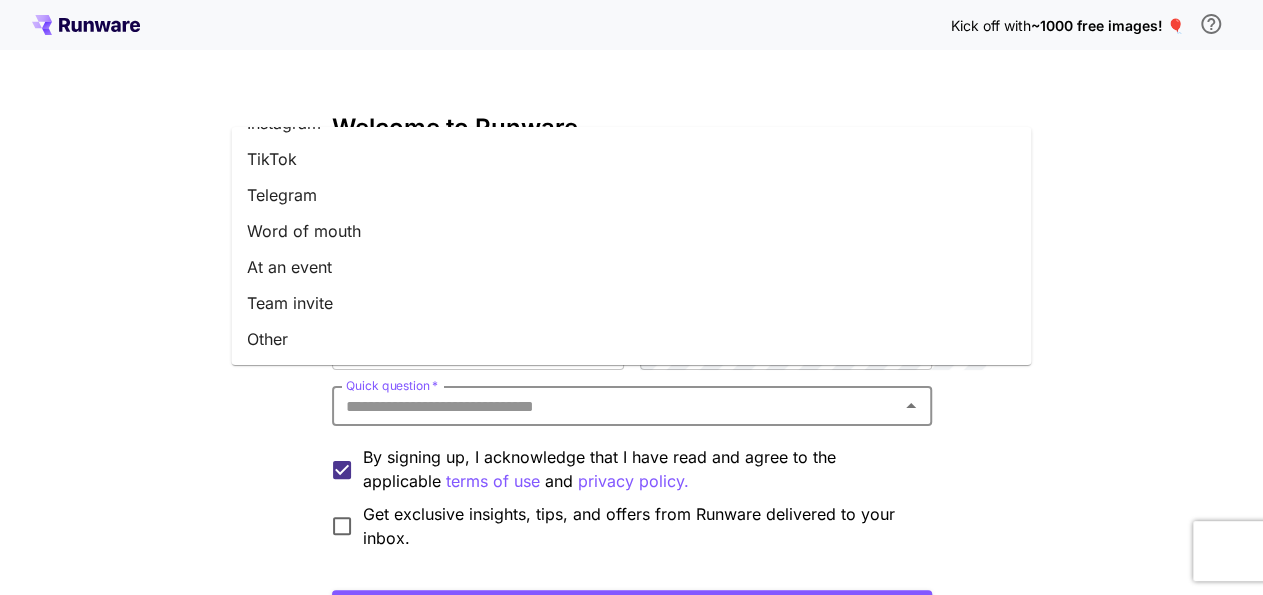 scroll, scrollTop: 0, scrollLeft: 0, axis: both 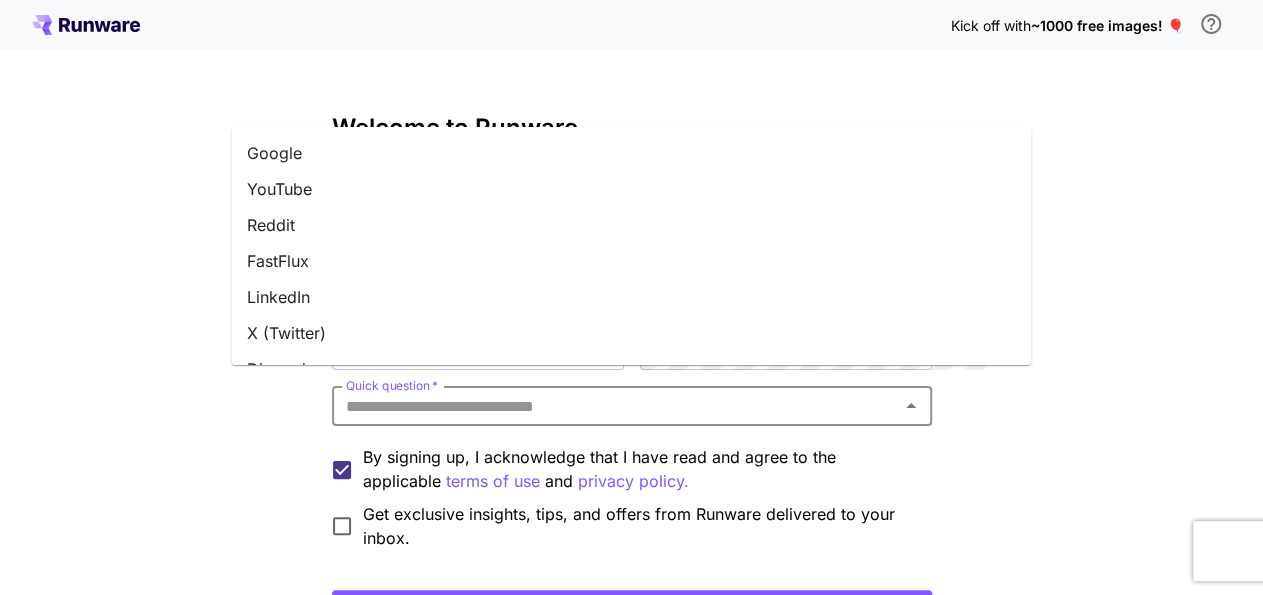 click on "Google" at bounding box center [631, 153] 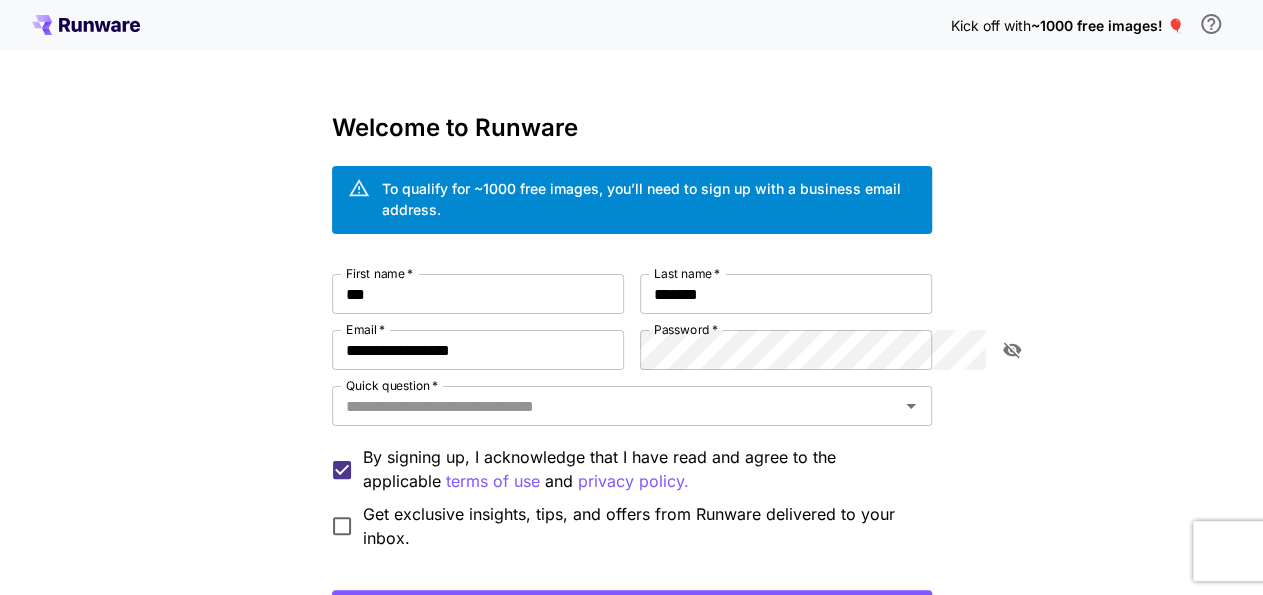 type on "******" 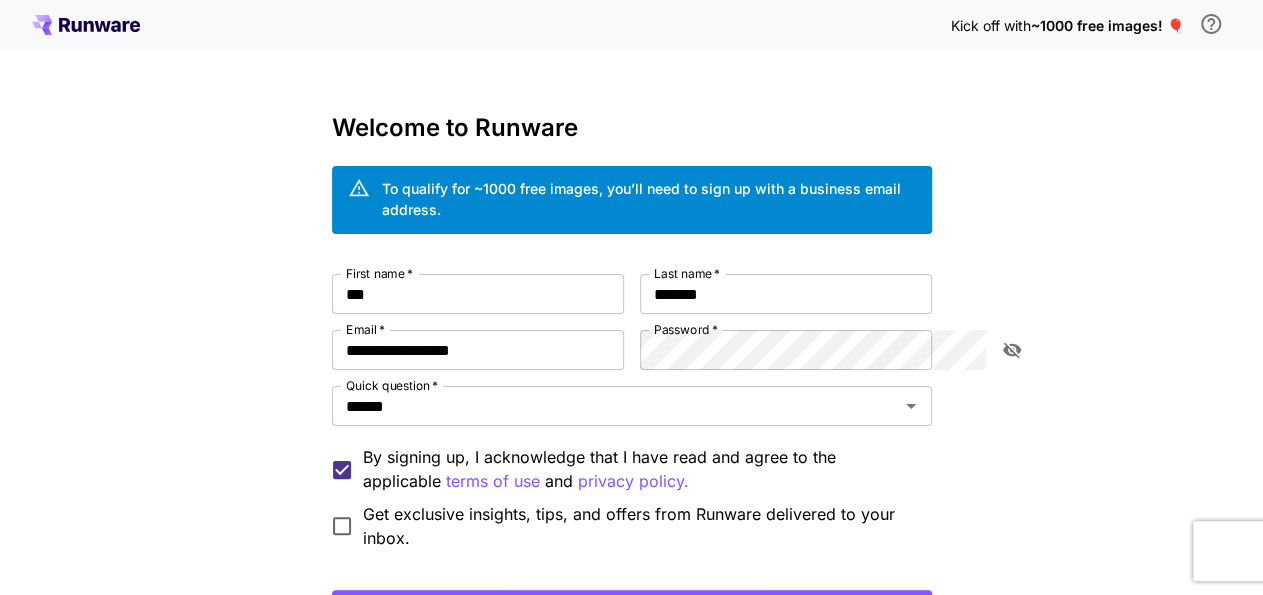 click on "**********" at bounding box center (631, 389) 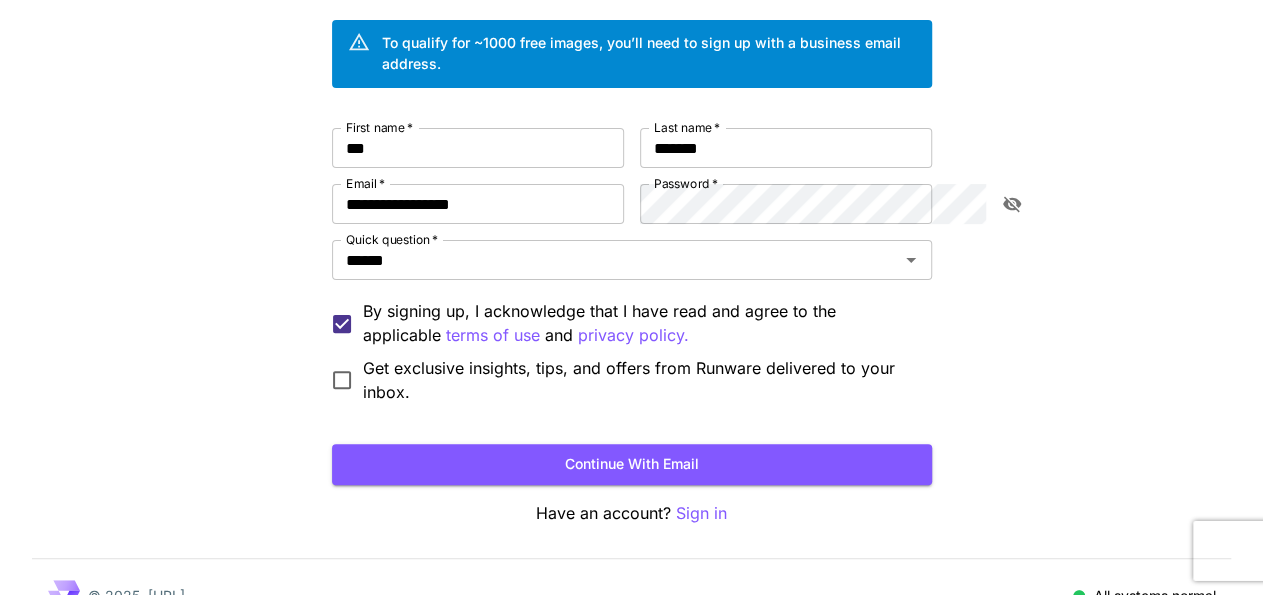 scroll, scrollTop: 148, scrollLeft: 0, axis: vertical 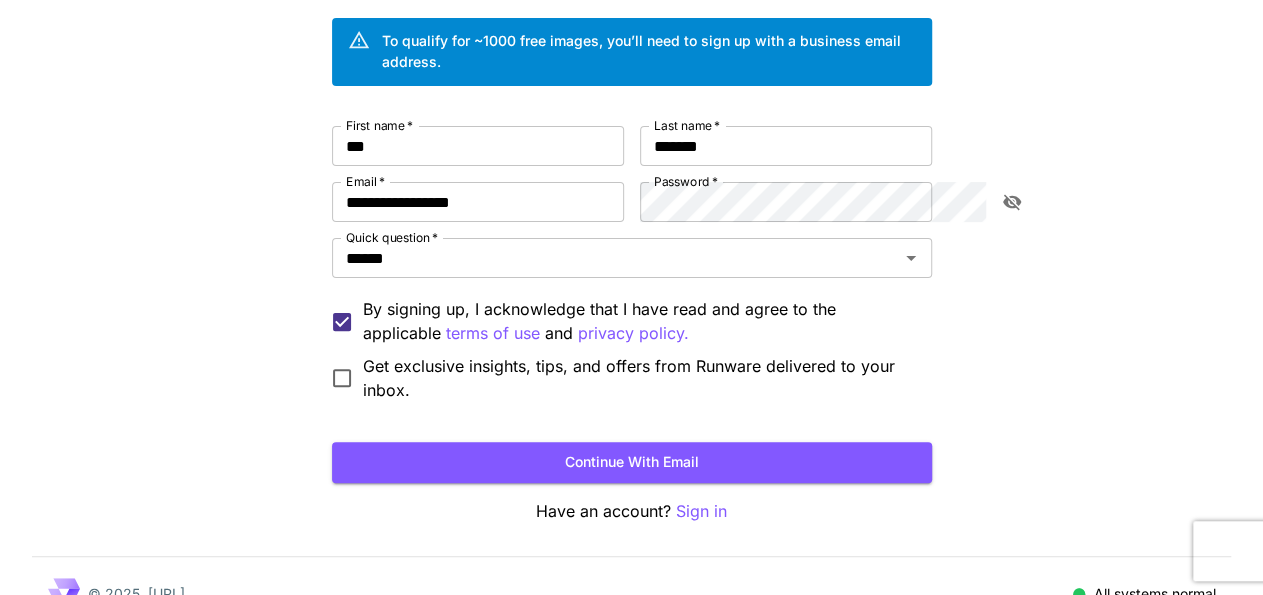 click on "Get exclusive insights, tips, and offers from Runware delivered to your inbox." at bounding box center (639, 378) 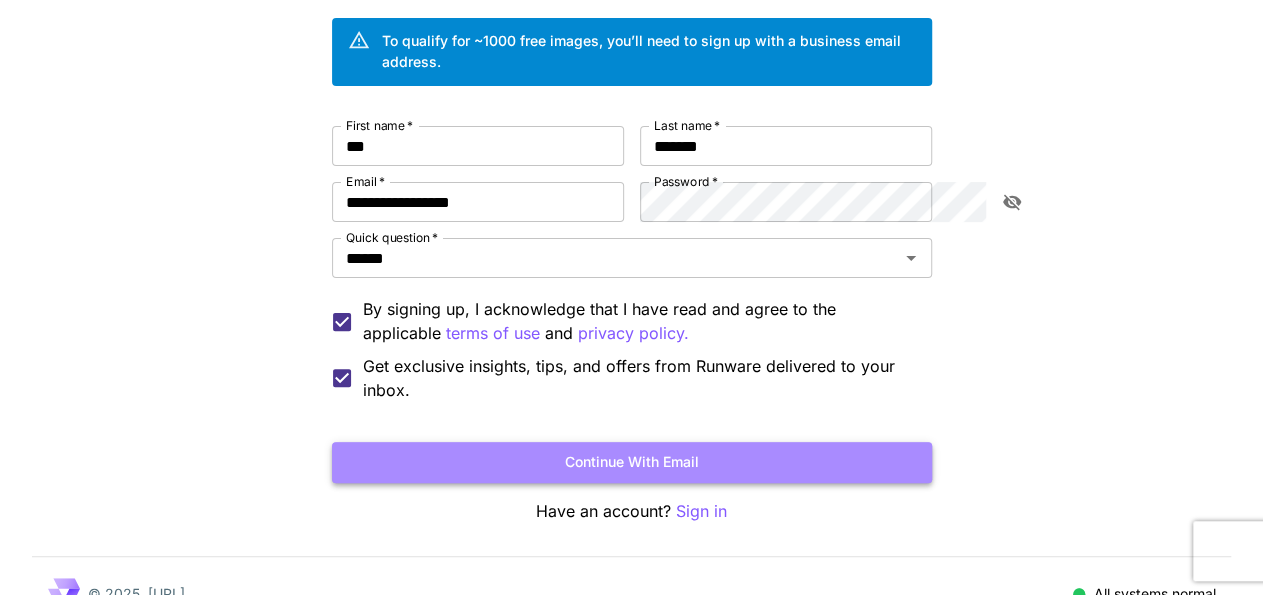 click on "Continue with email" at bounding box center [632, 462] 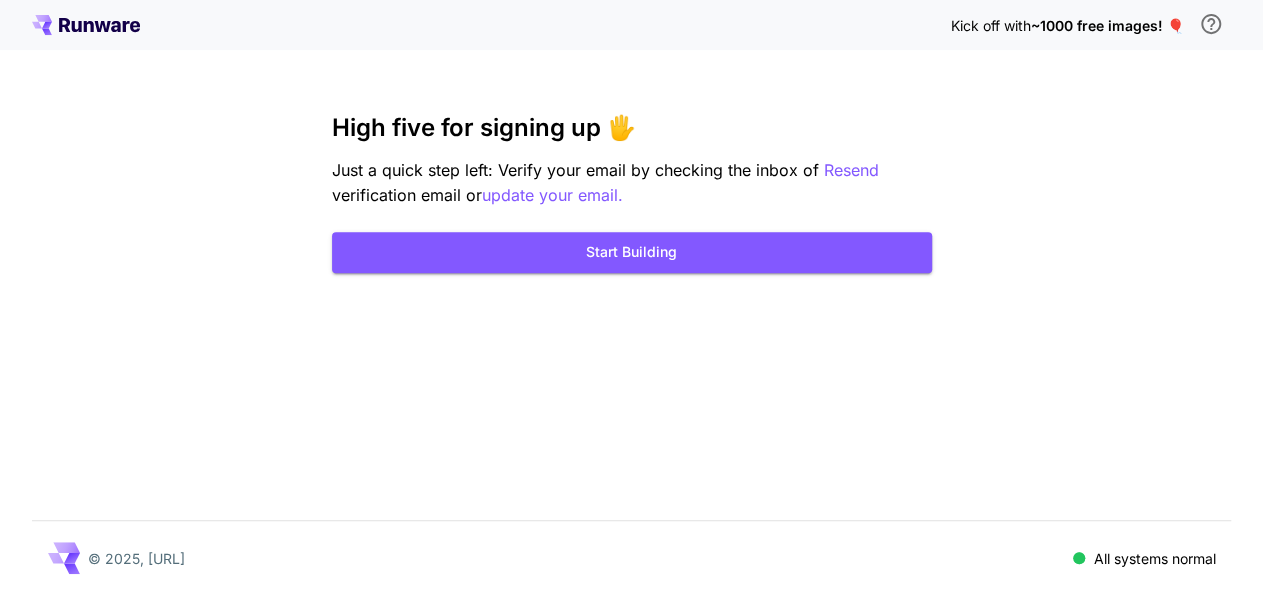 scroll, scrollTop: 0, scrollLeft: 0, axis: both 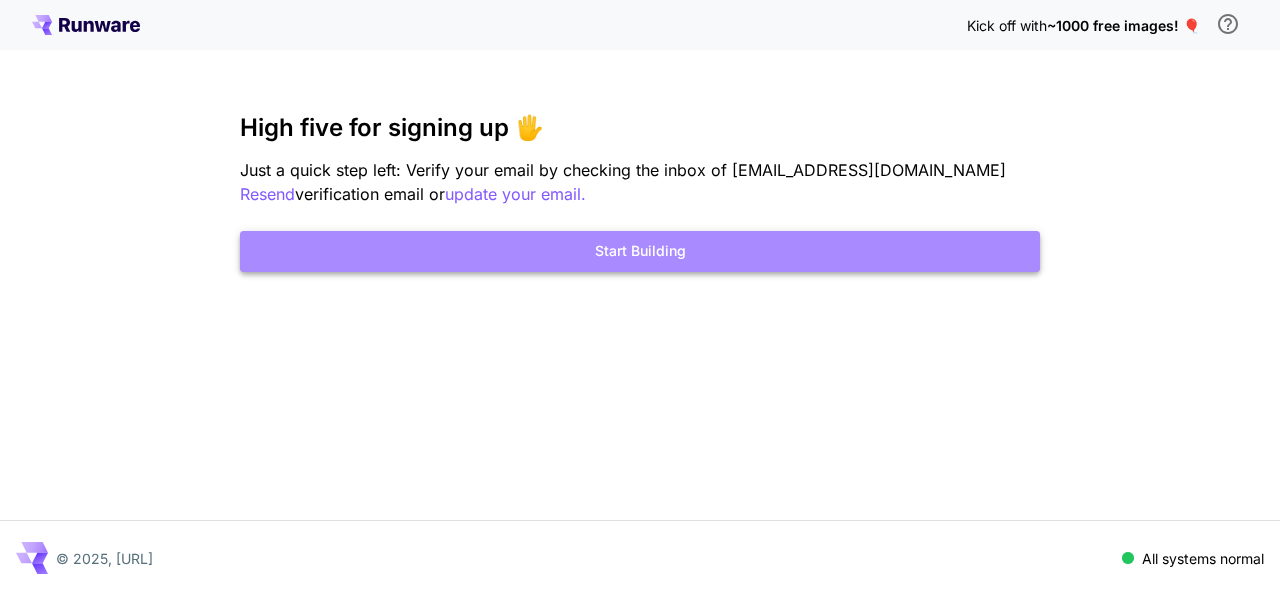 click on "Start Building" at bounding box center (640, 251) 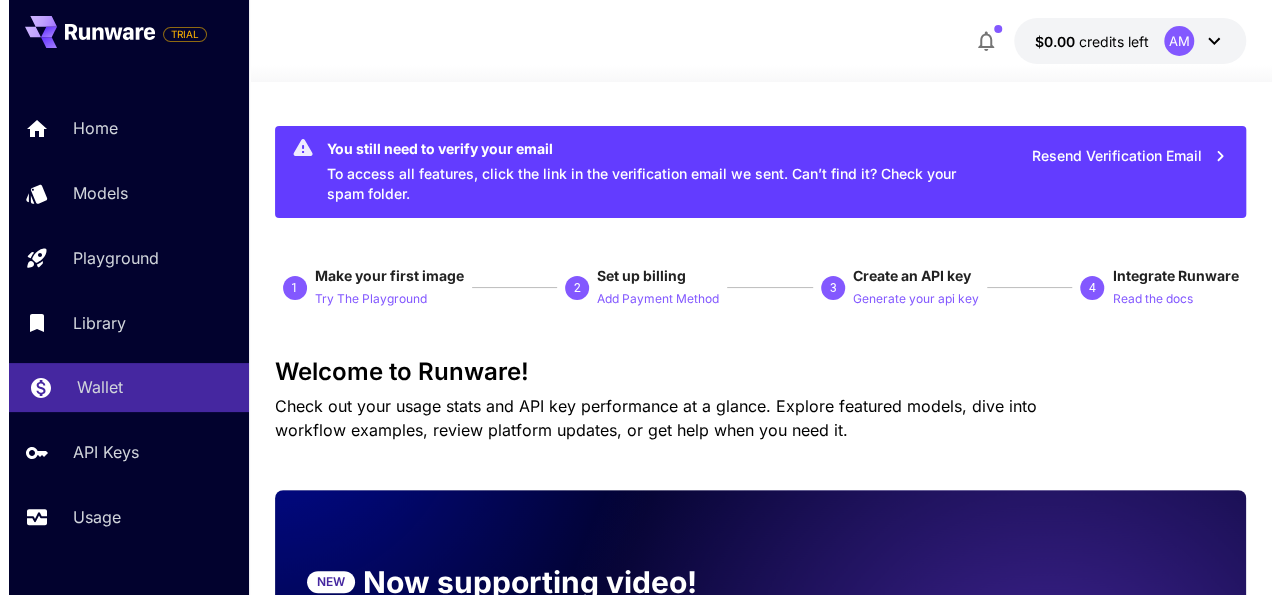 scroll, scrollTop: 125, scrollLeft: 0, axis: vertical 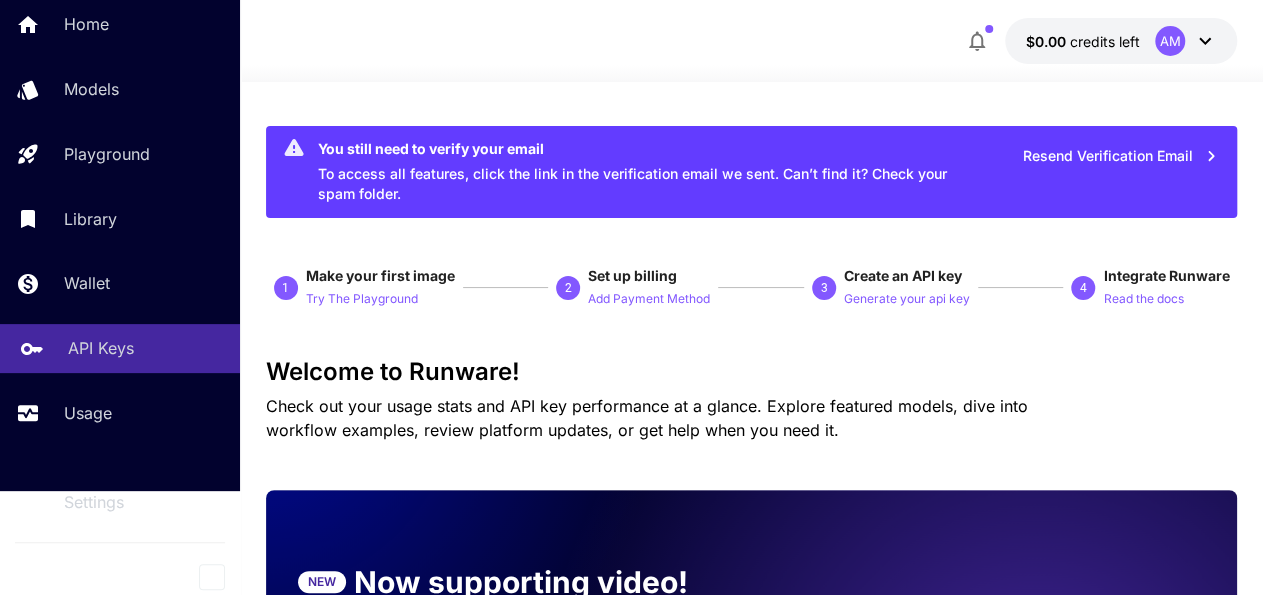 click on "API Keys" at bounding box center (101, 348) 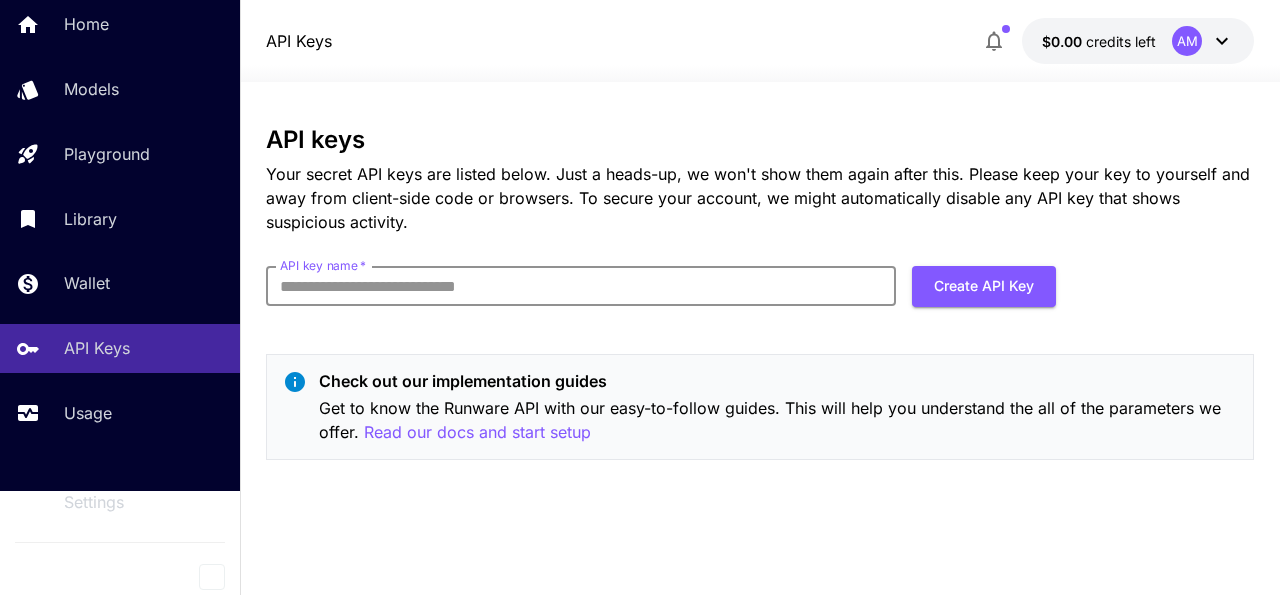 click on "API key name   *" at bounding box center [581, 286] 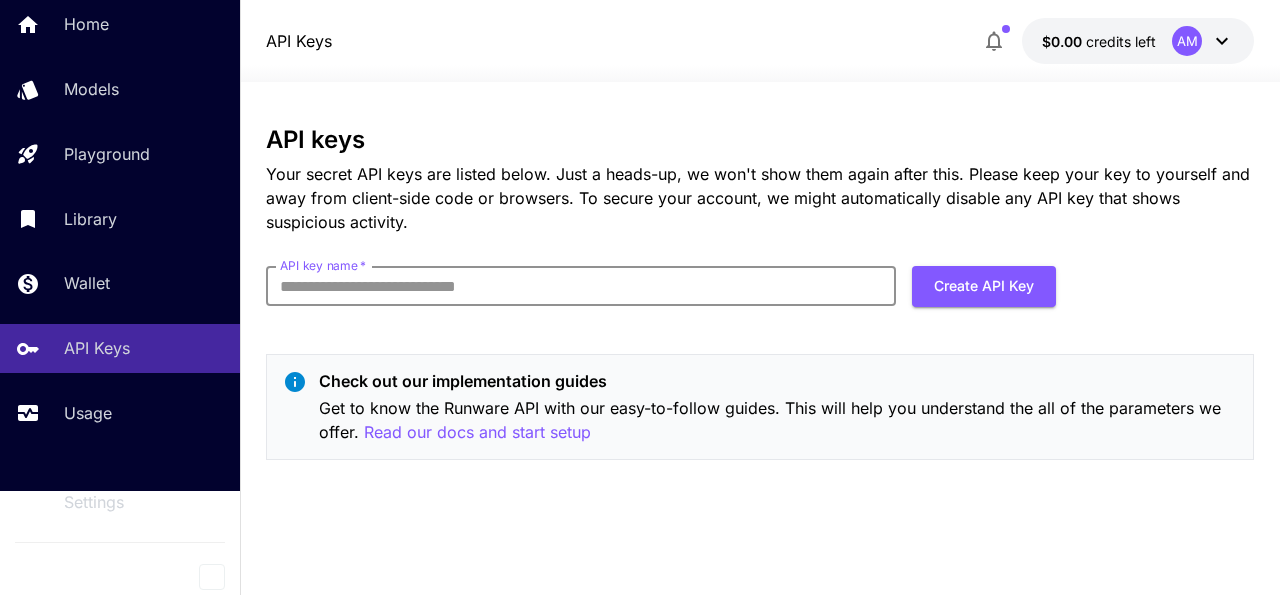 click on "API key name   *" at bounding box center [581, 286] 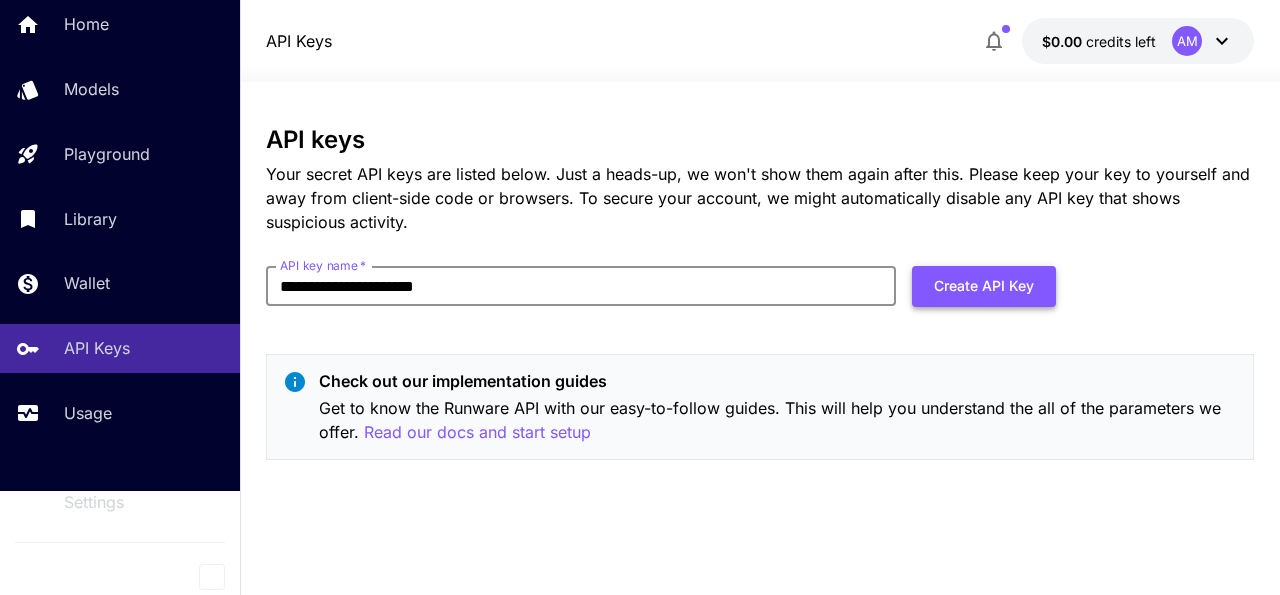 type on "**********" 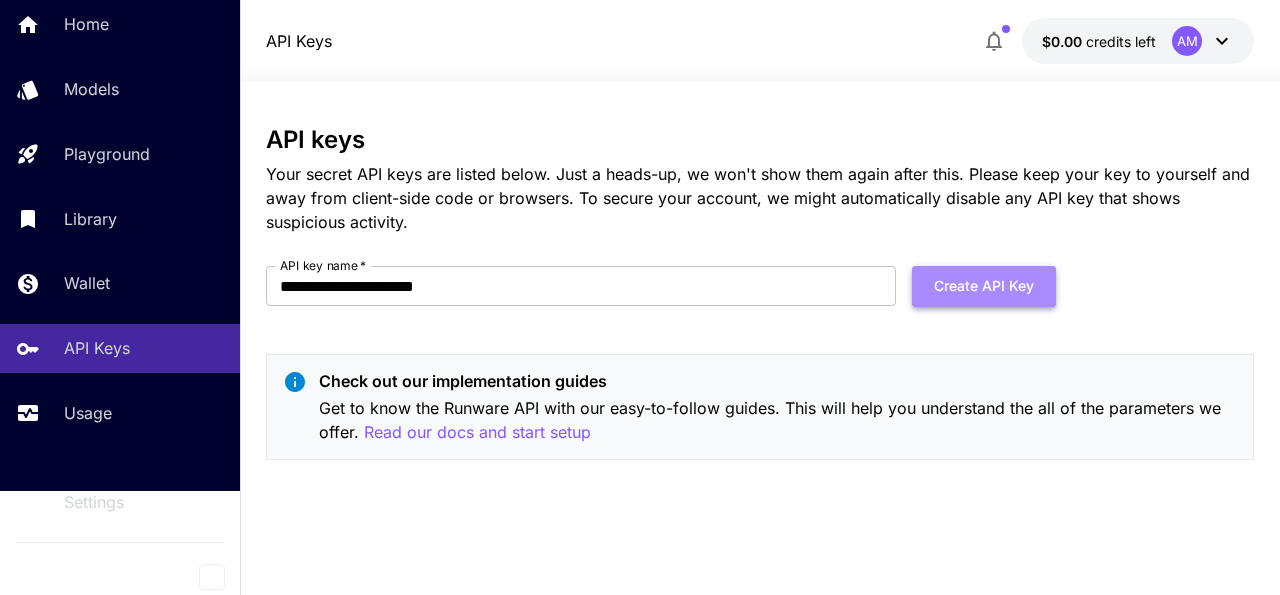 click on "Create API Key" at bounding box center [984, 286] 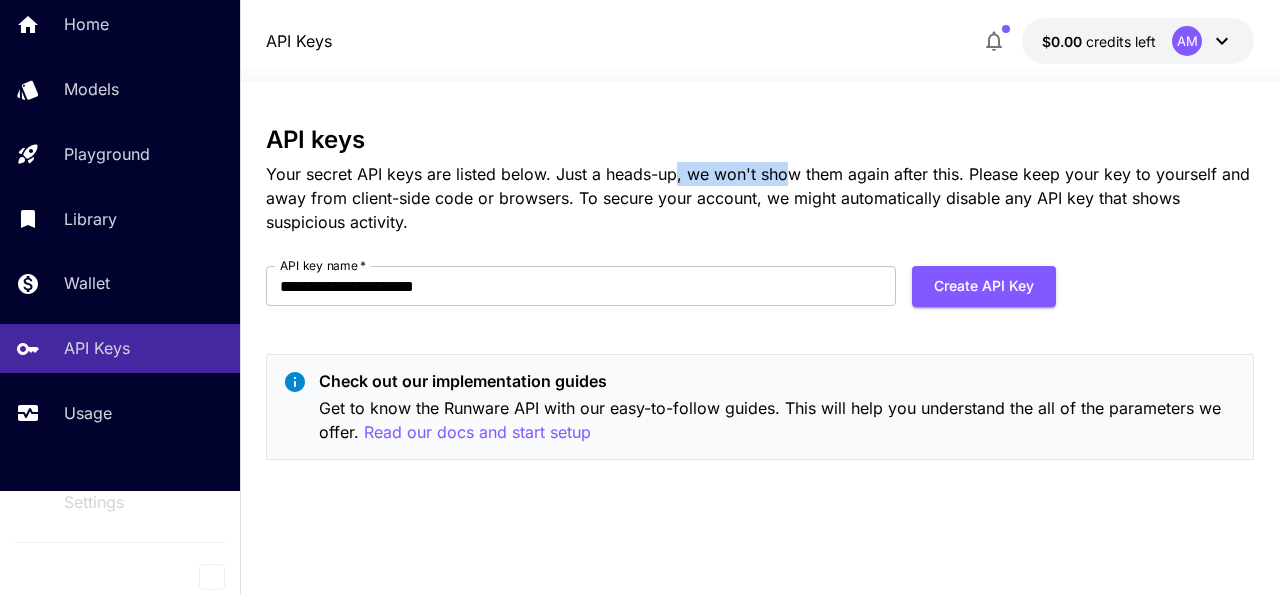drag, startPoint x: 678, startPoint y: 181, endPoint x: 798, endPoint y: 182, distance: 120.004166 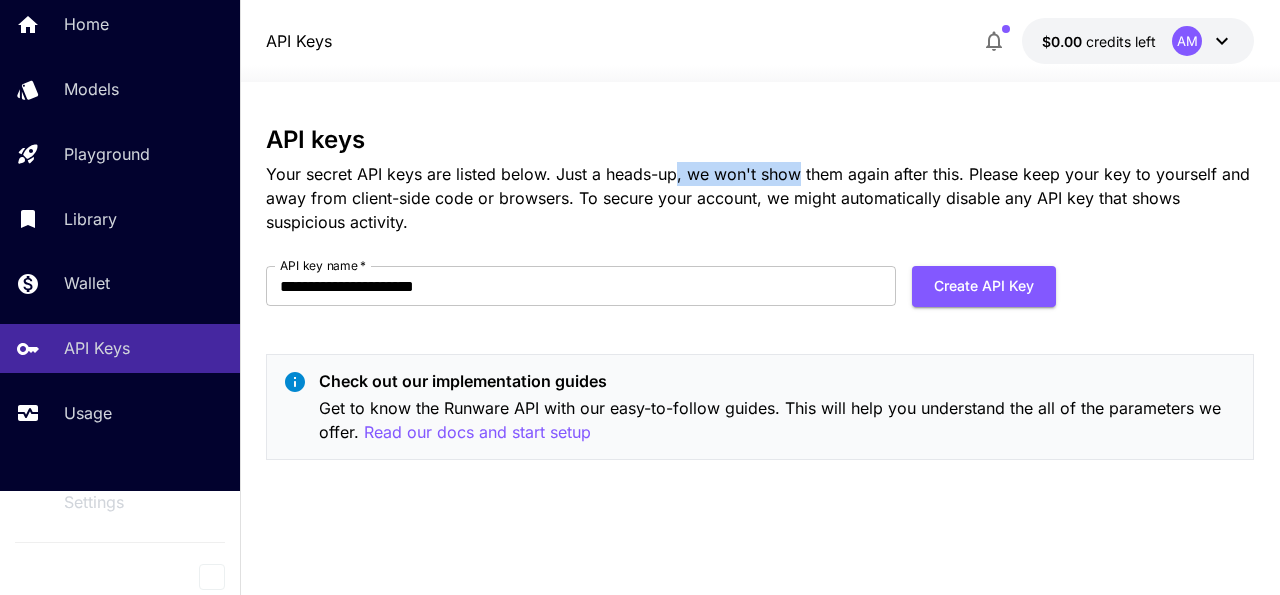 click on "Your secret API keys are listed below. Just a heads-up, we won't show them again after this. Please keep your key to yourself and away from client-side code or browsers. To secure your account, we might automatically disable any API key that shows suspicious activity." at bounding box center (760, 198) 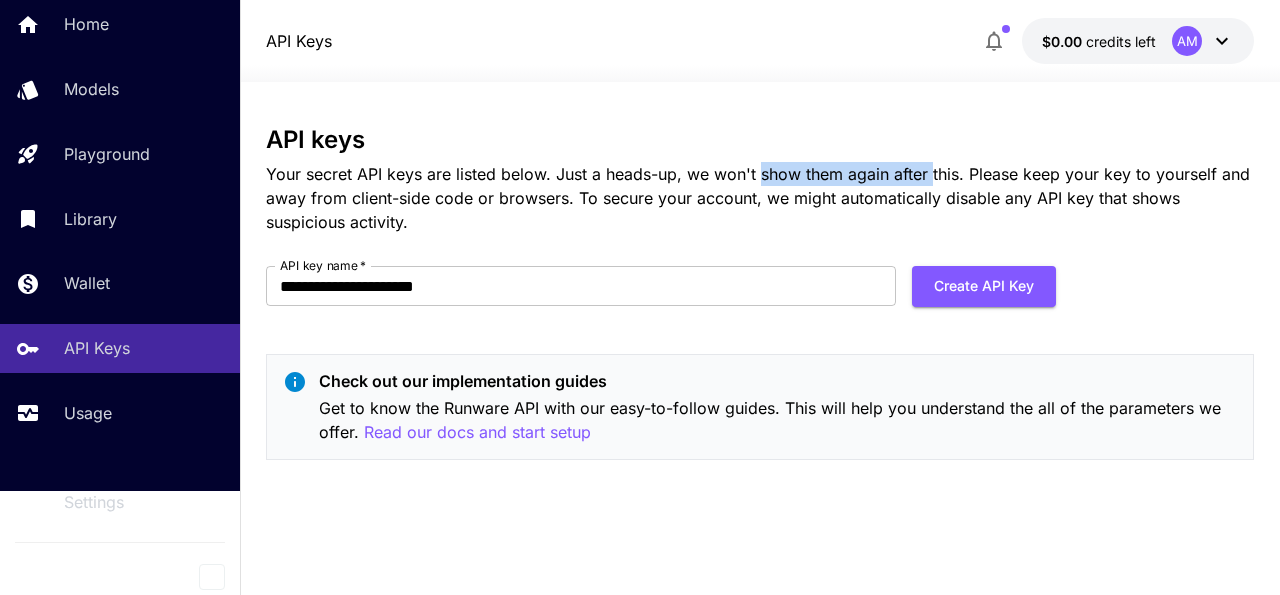 drag, startPoint x: 798, startPoint y: 182, endPoint x: 923, endPoint y: 175, distance: 125.19585 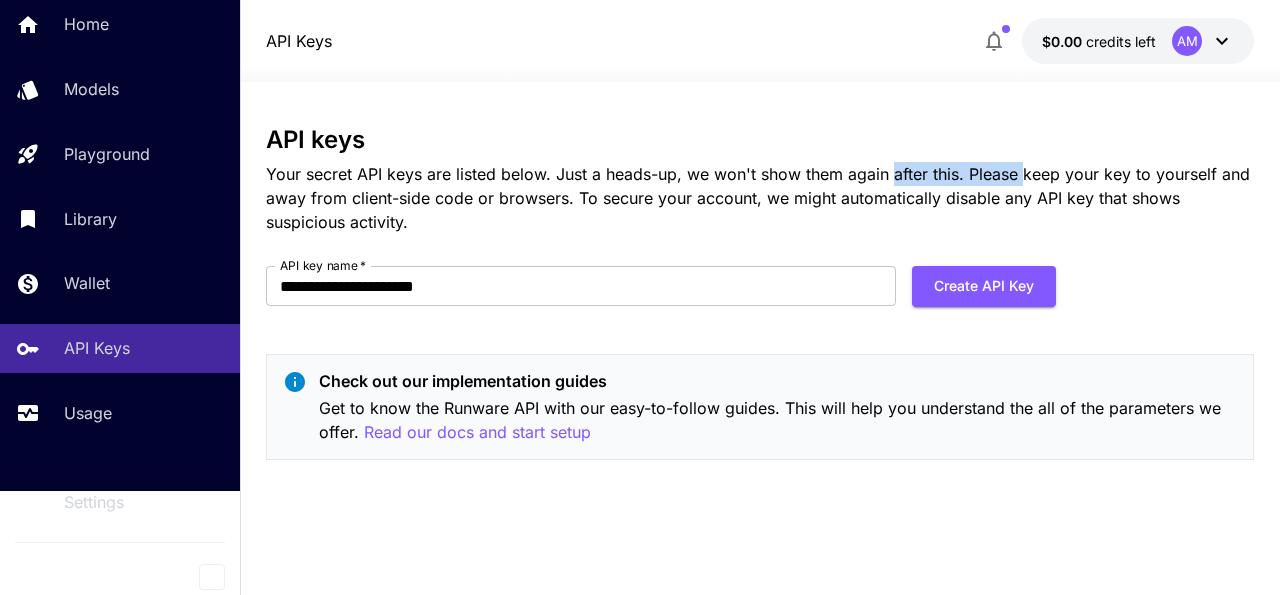 drag, startPoint x: 923, startPoint y: 175, endPoint x: 1014, endPoint y: 169, distance: 91.197586 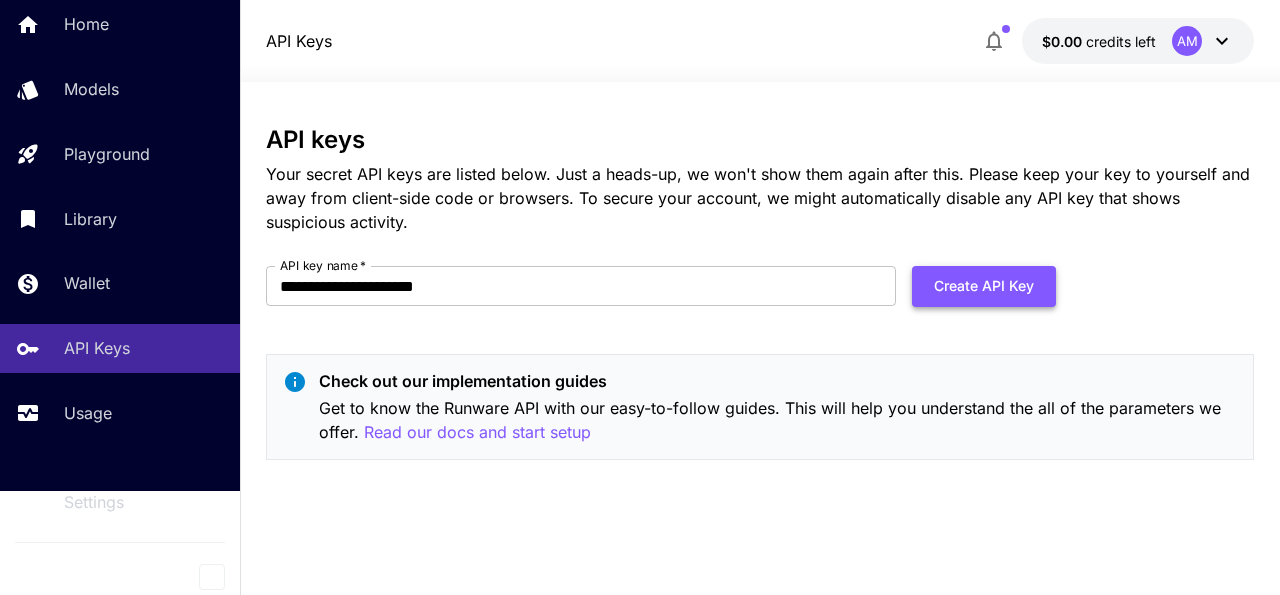 click on "Create API Key" at bounding box center [984, 286] 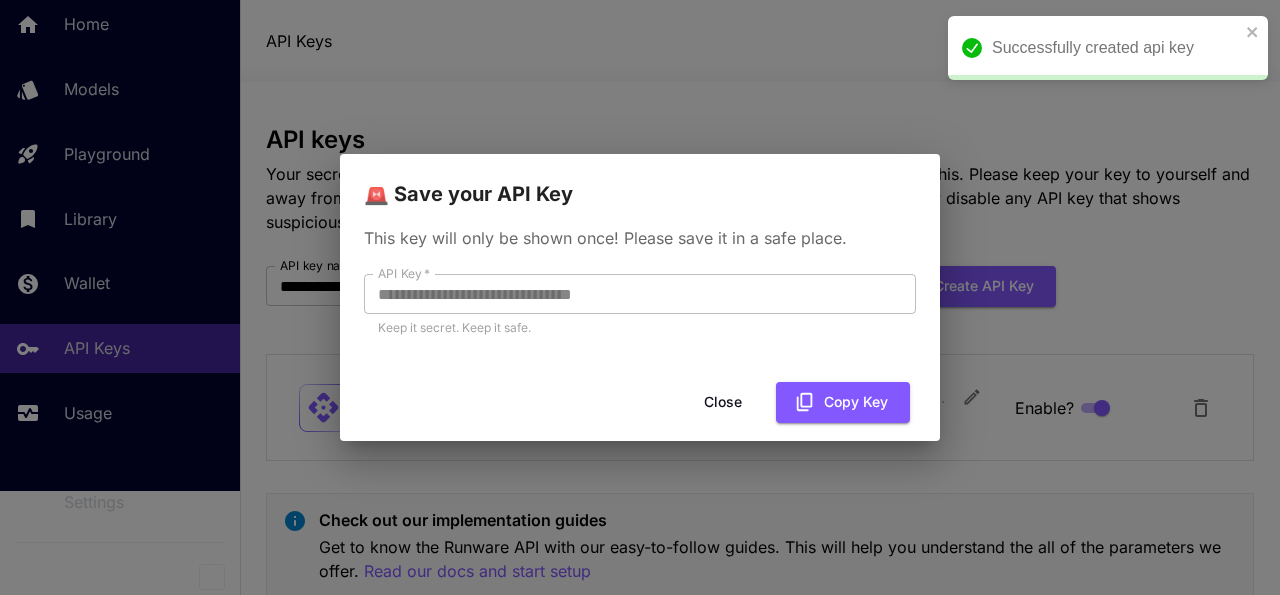 click on "Close Copy Key" at bounding box center [640, 402] 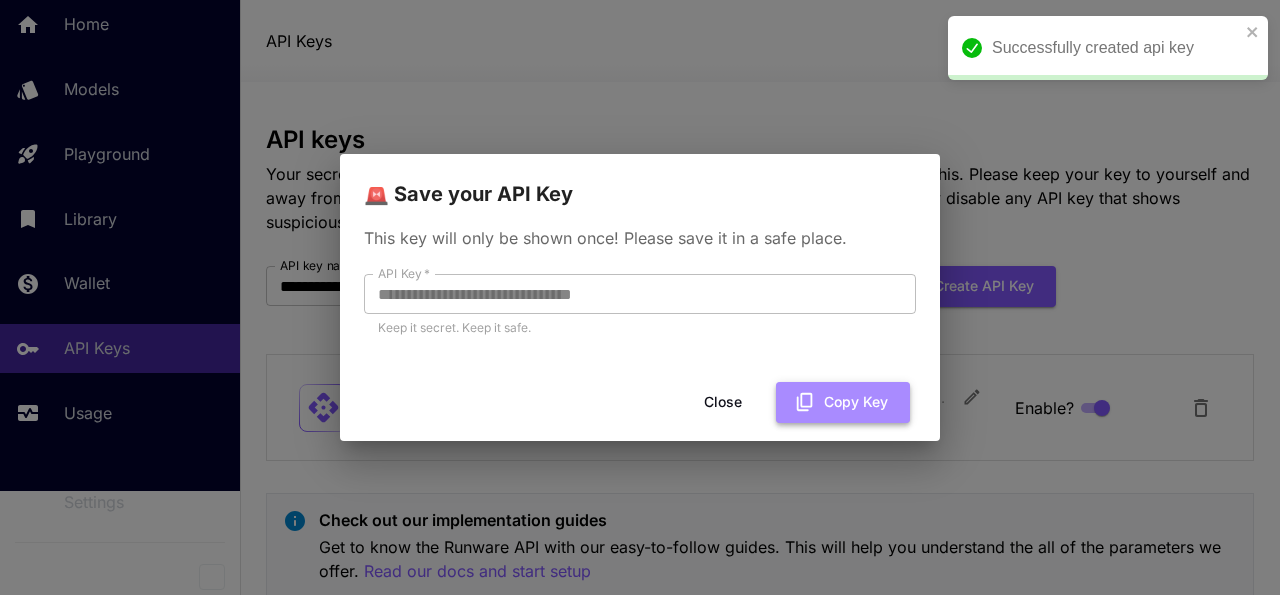 click on "Copy Key" at bounding box center [843, 402] 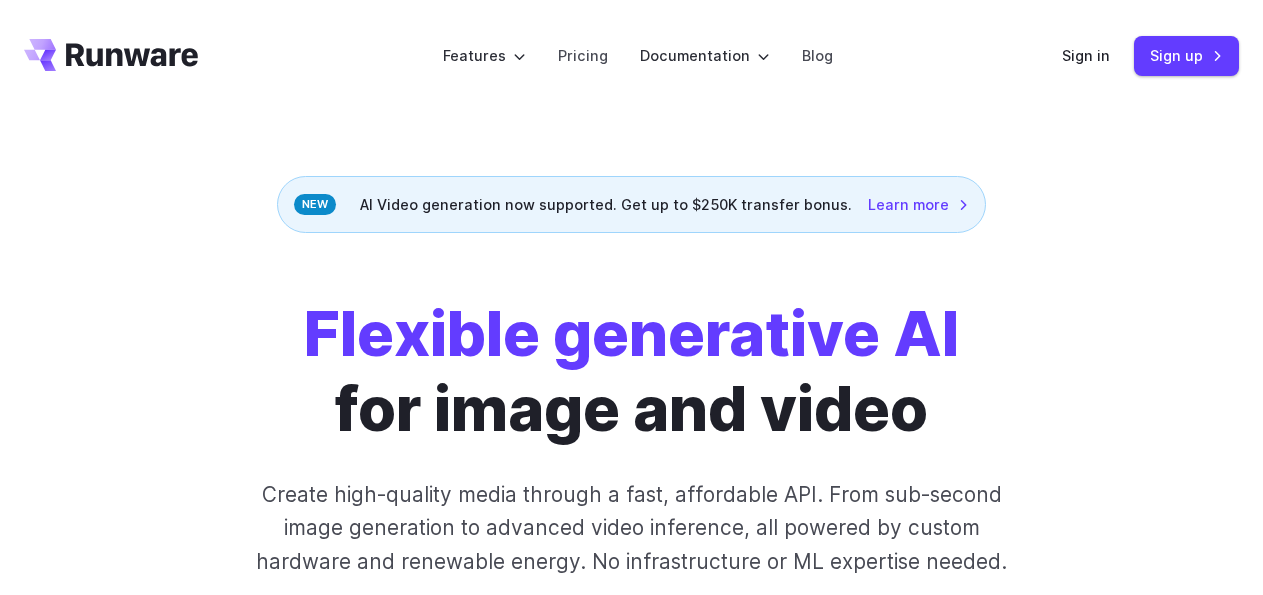 scroll, scrollTop: 0, scrollLeft: 0, axis: both 